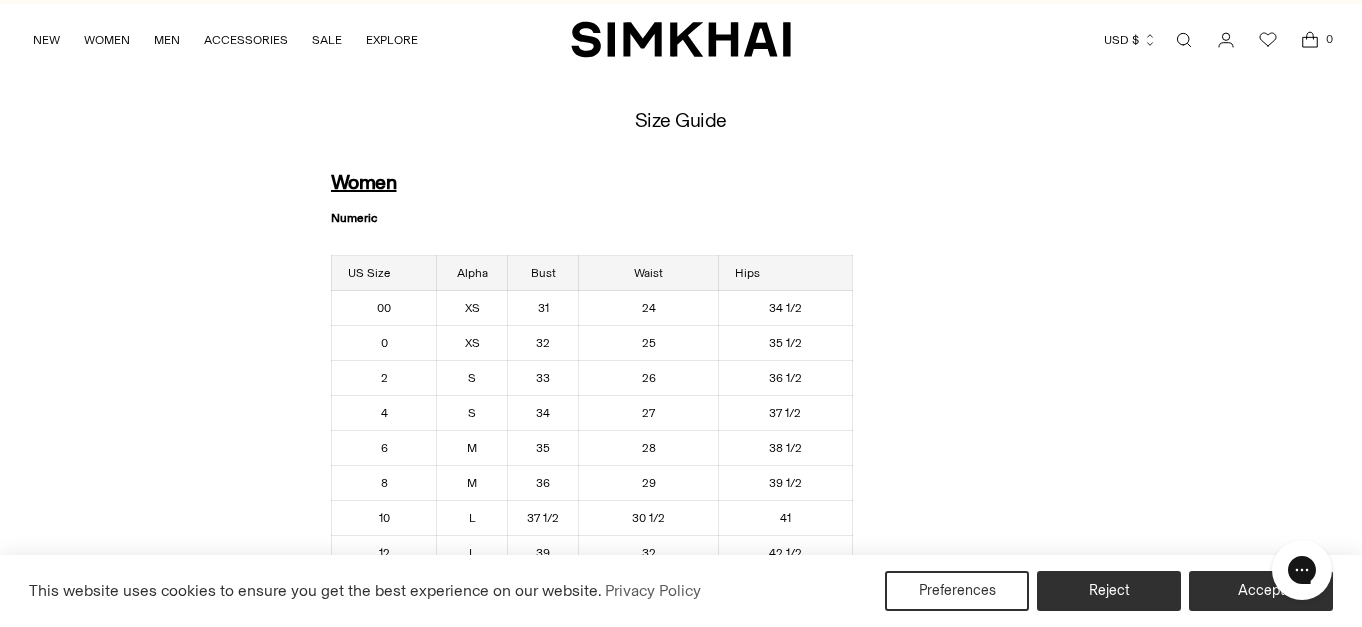 scroll, scrollTop: 0, scrollLeft: 0, axis: both 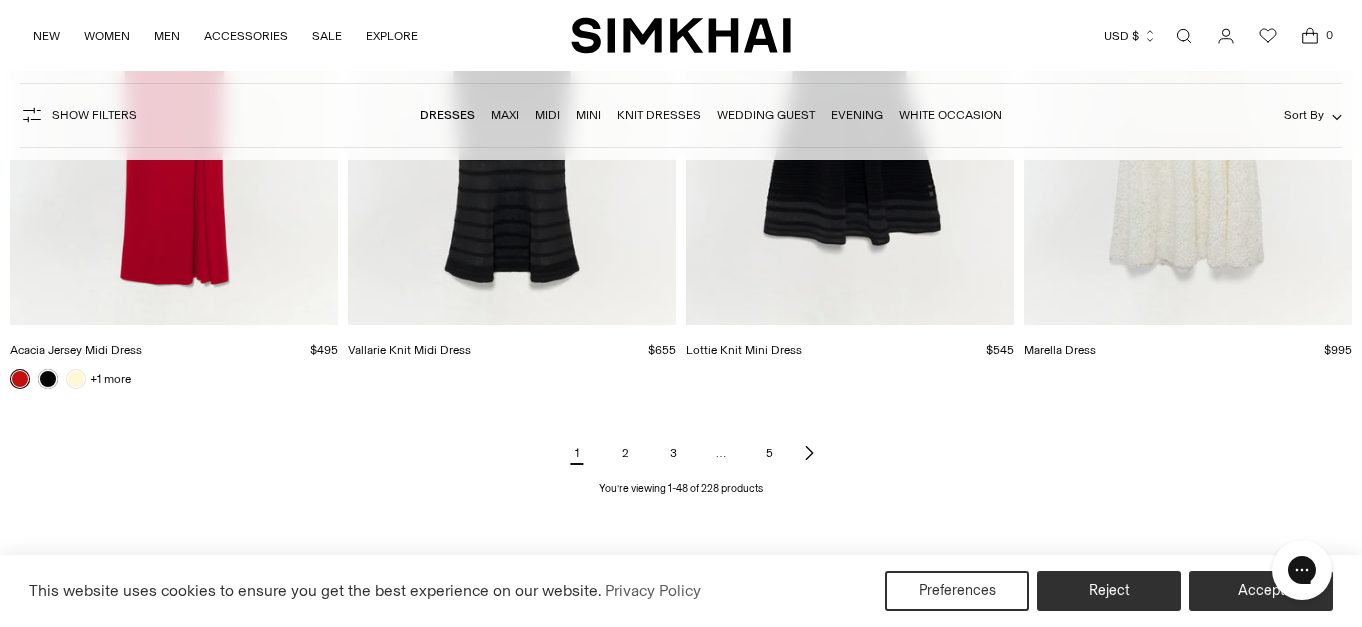 click on "2" at bounding box center (625, 453) 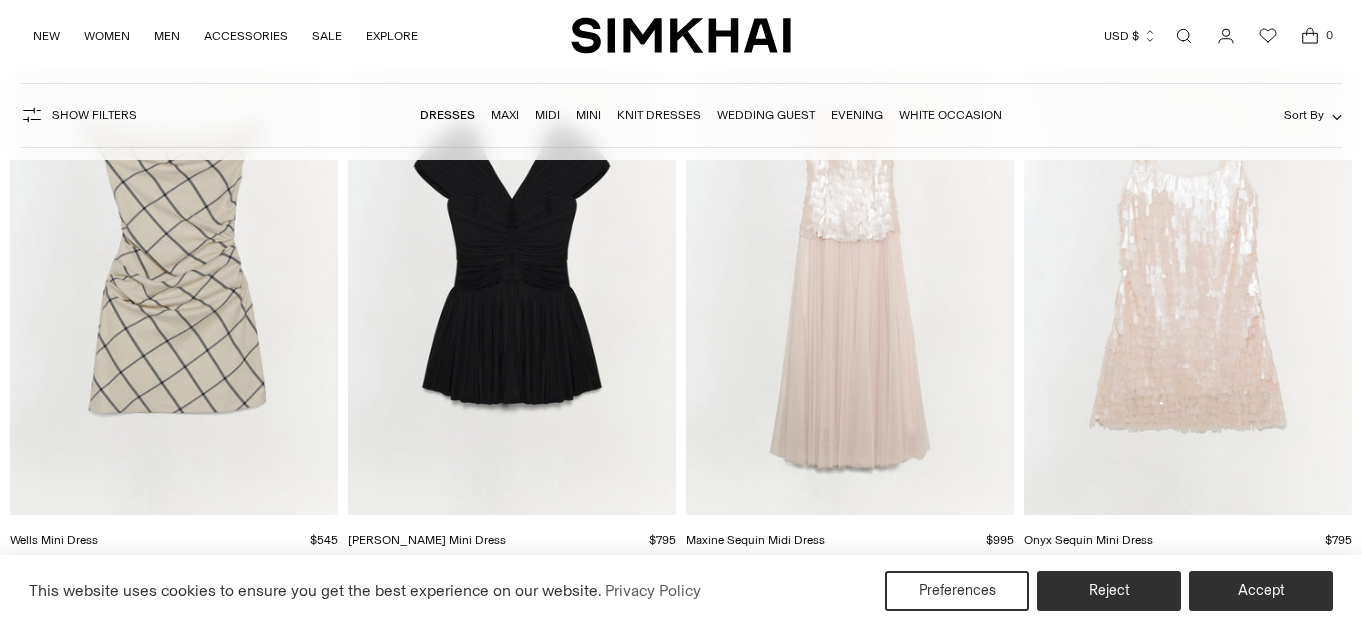 scroll, scrollTop: 583, scrollLeft: 0, axis: vertical 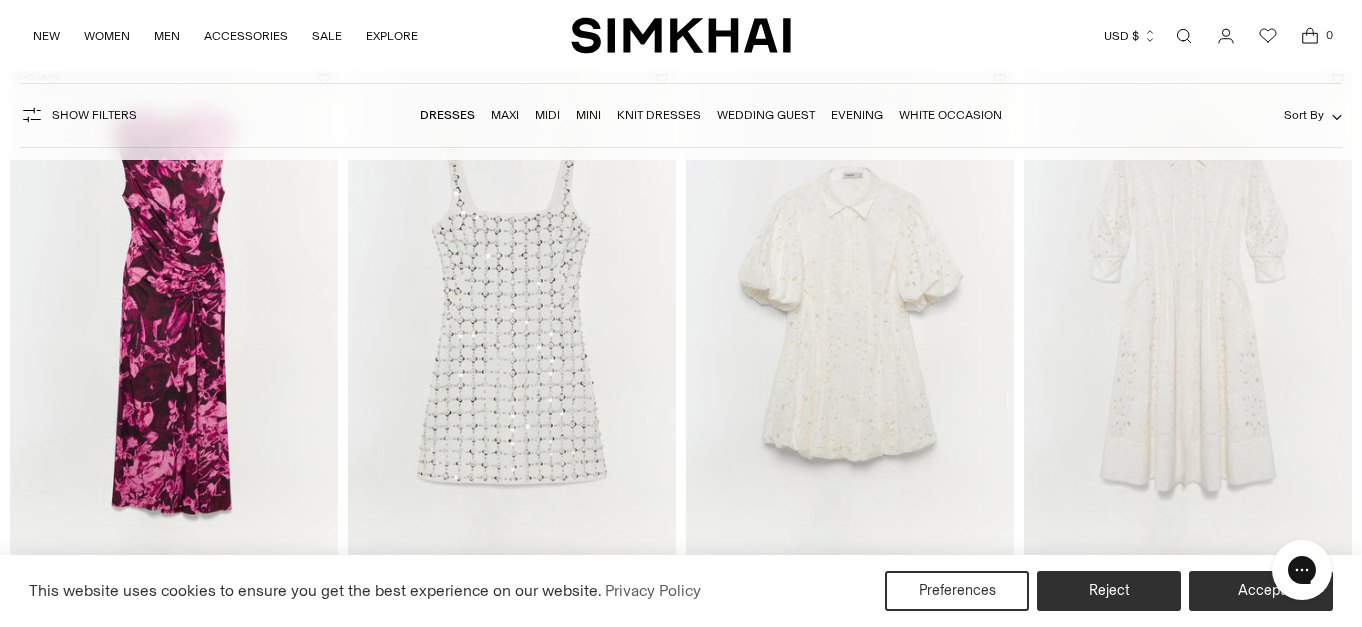 click at bounding box center [0, 0] 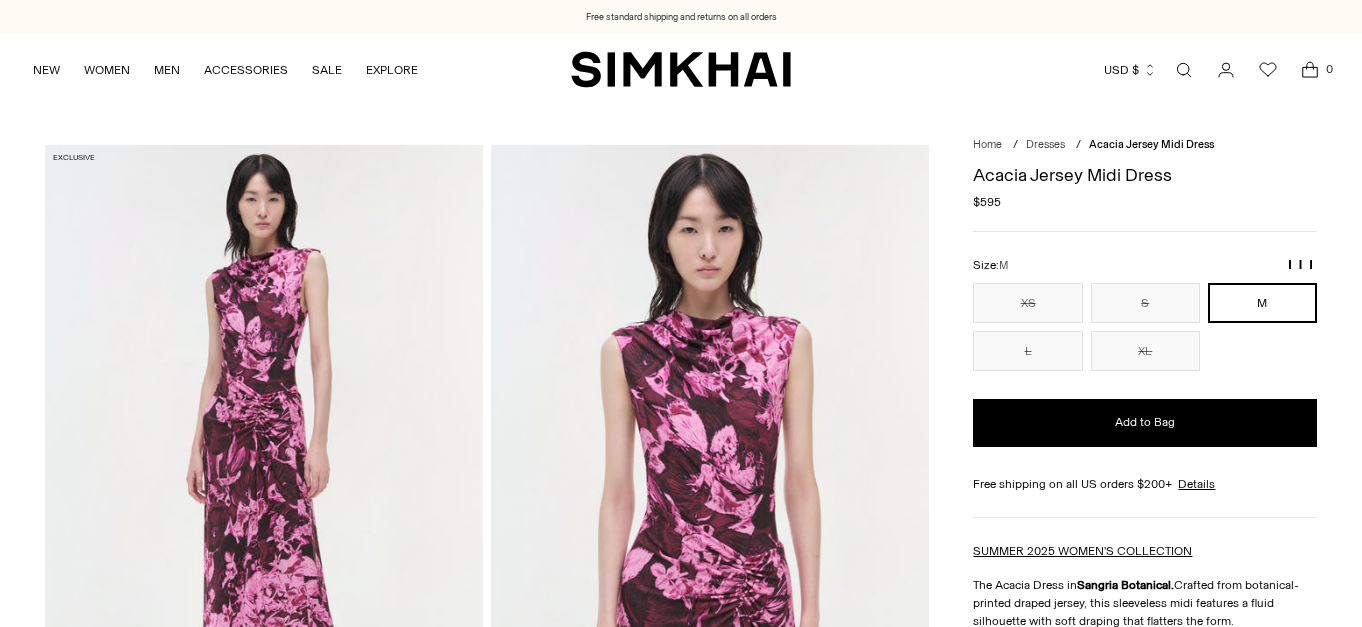 scroll, scrollTop: 0, scrollLeft: 0, axis: both 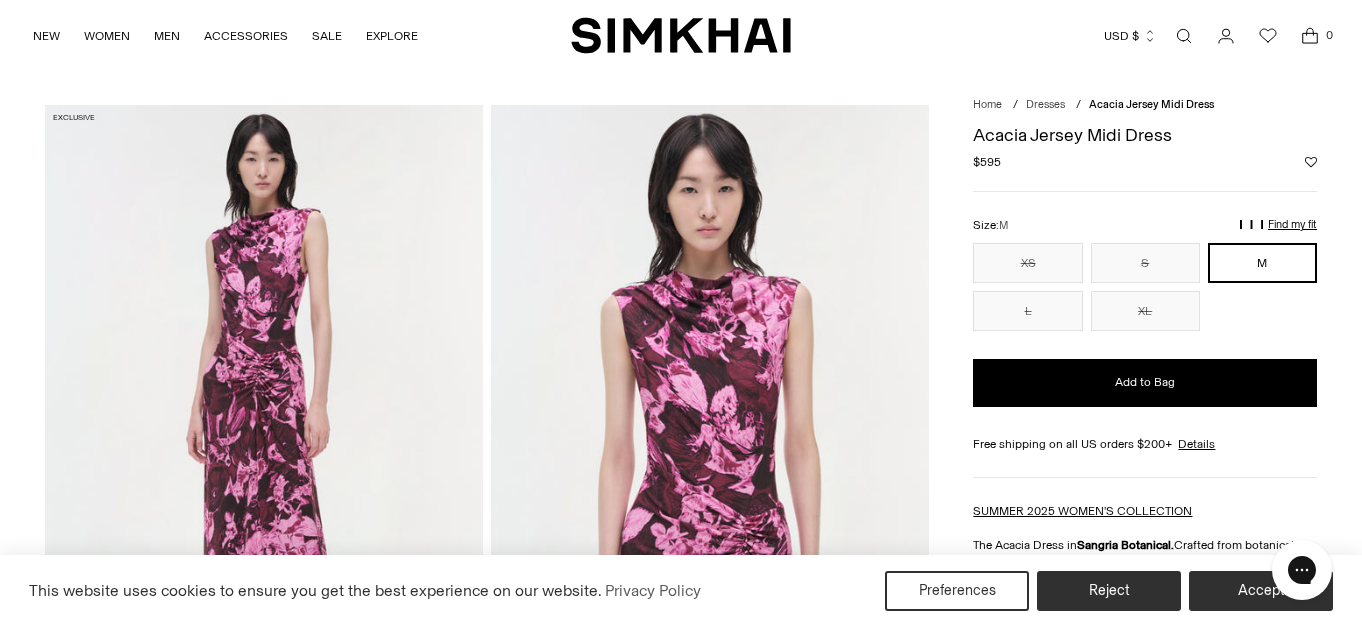 click on "Find my fit" at bounding box center (1102, 234) 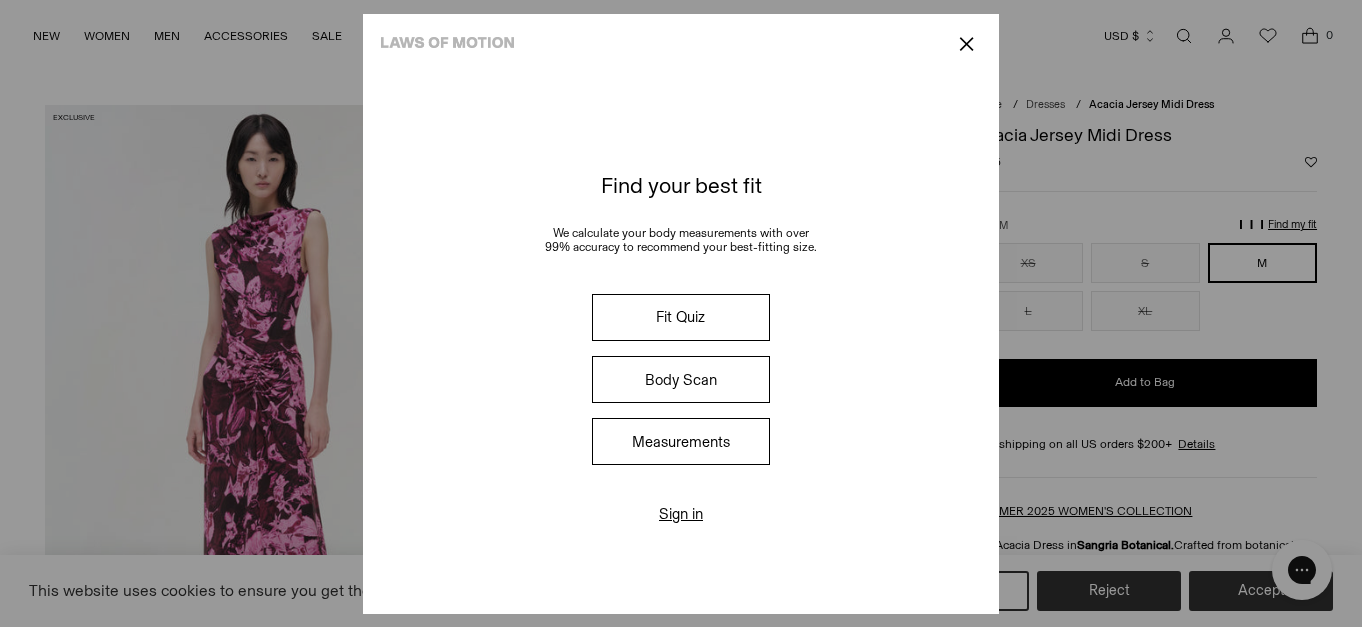 click on "Fit Quiz" at bounding box center (681, 317) 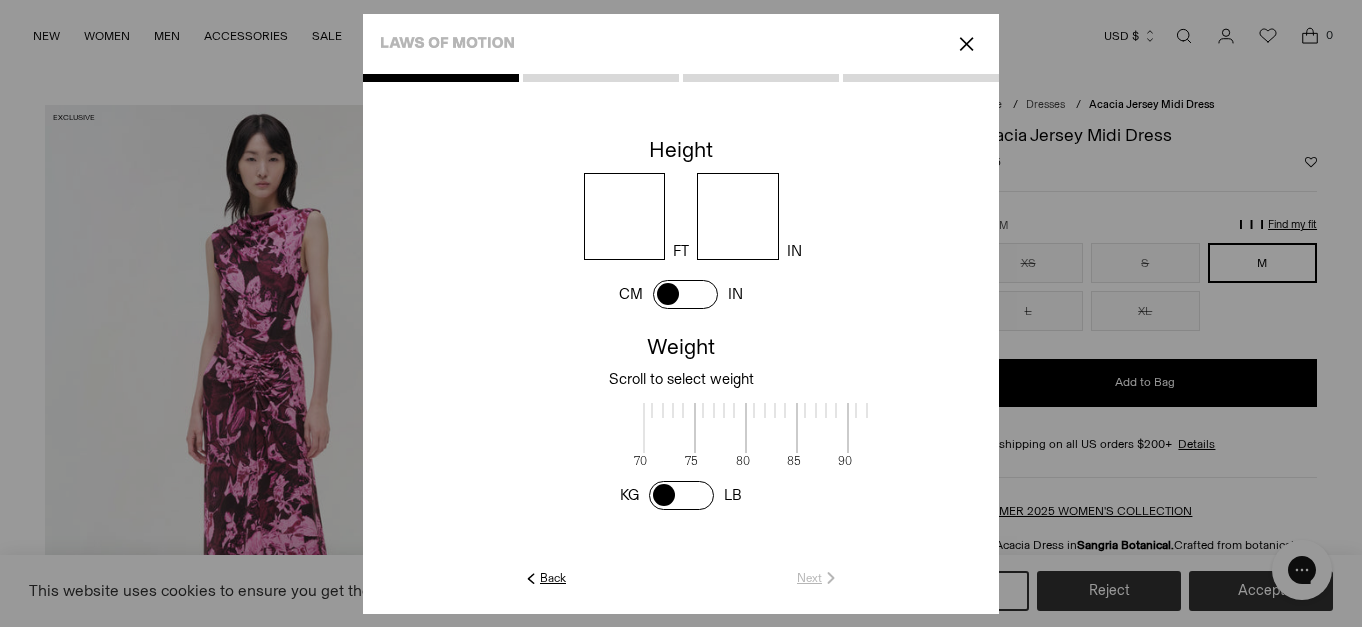 scroll, scrollTop: 2, scrollLeft: 650, axis: both 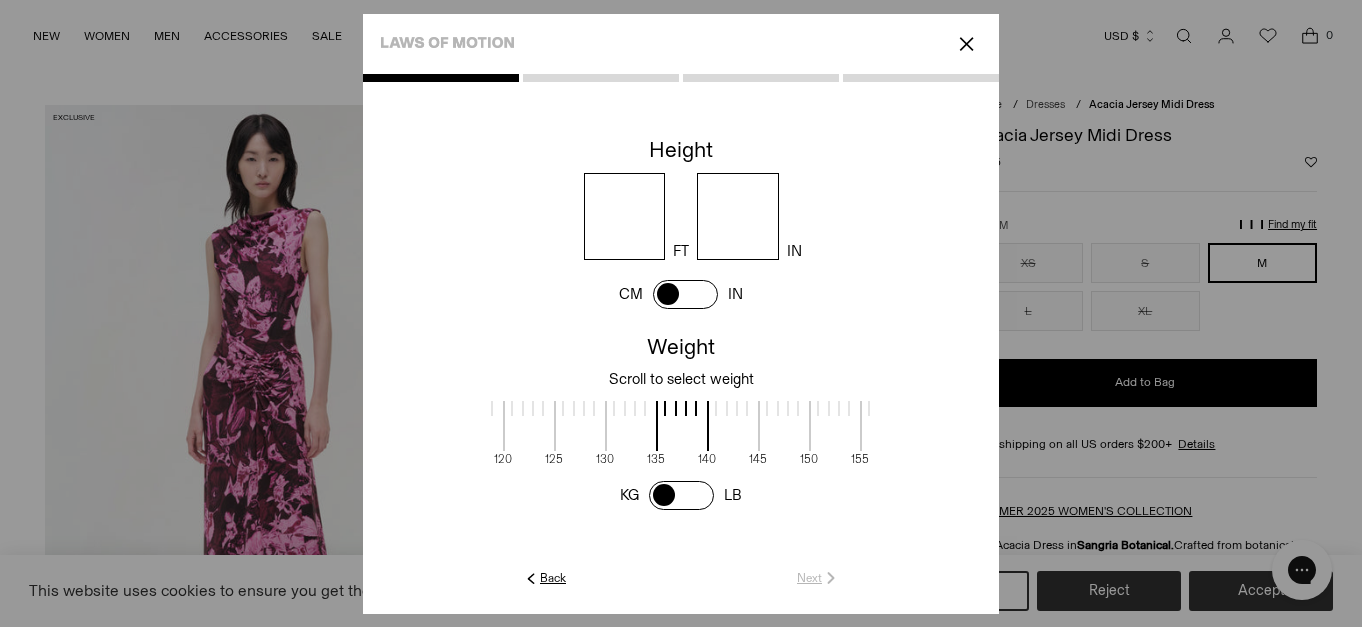 click at bounding box center (625, 216) 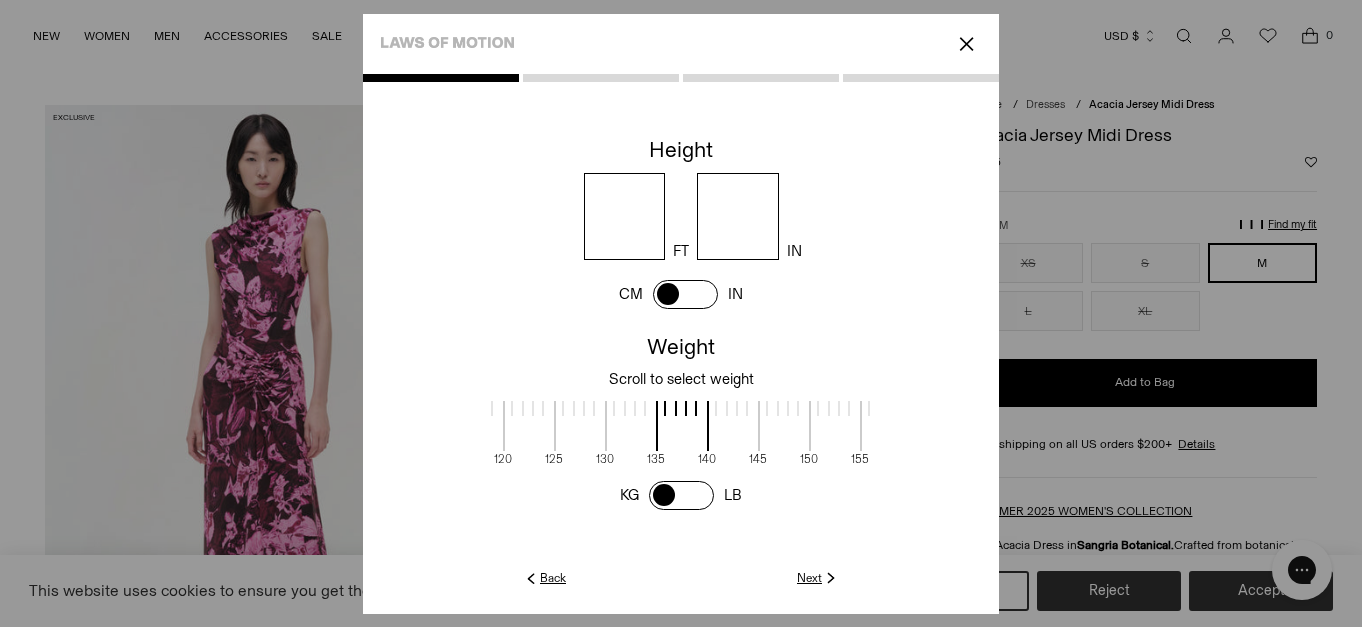 type on "*" 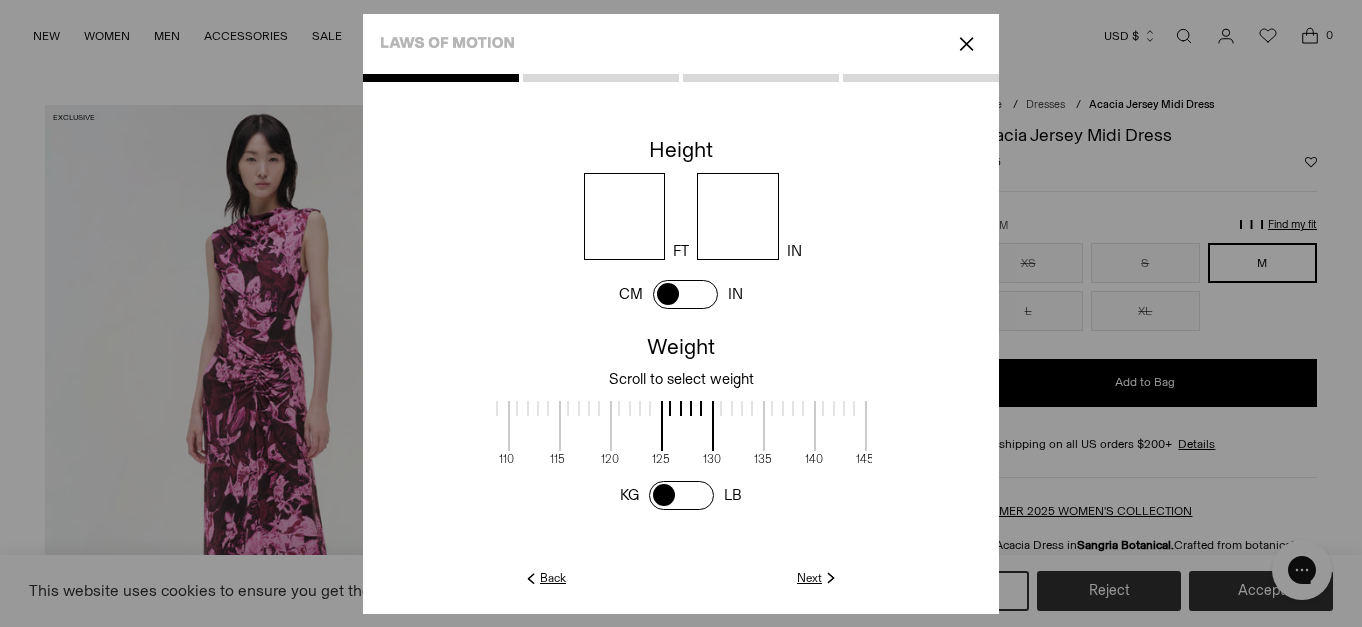 drag, startPoint x: 617, startPoint y: 432, endPoint x: 725, endPoint y: 429, distance: 108.04166 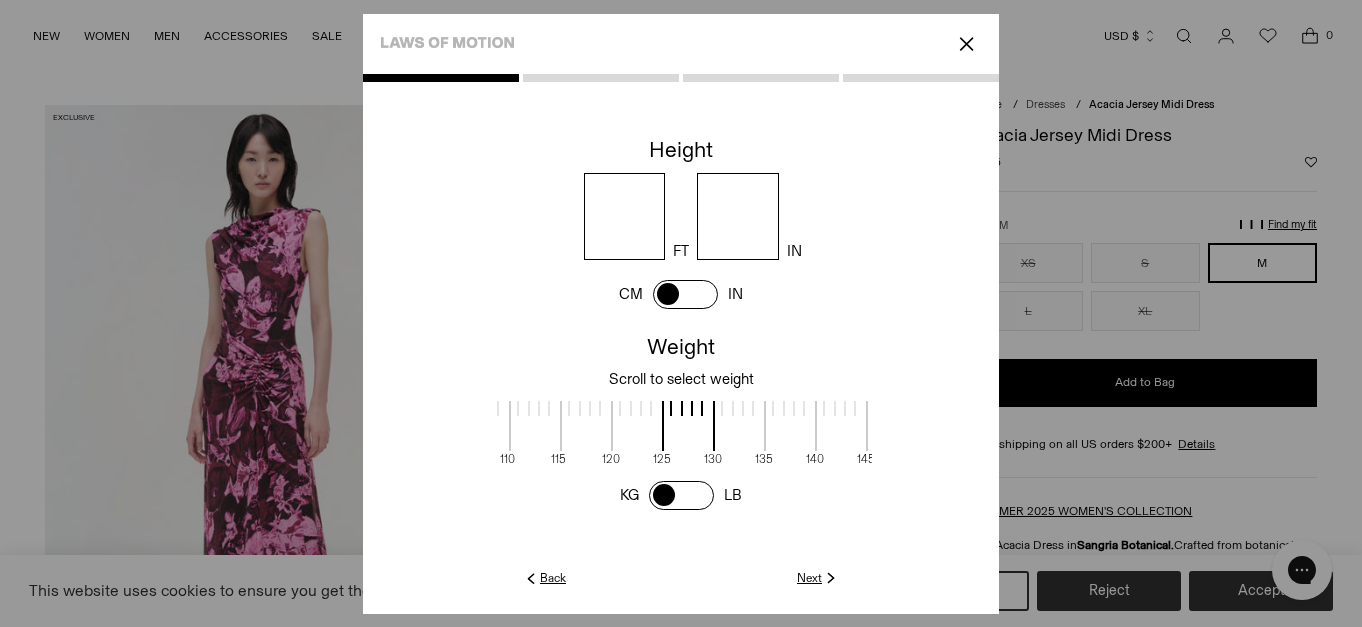 click on "70     75     80     85     90     95     100     105     110     115     120     125     130     135     140     145     150     155     160     165     170     175     180     185     190     195     200     205     210     215     220     225     230     235     240     245     250     255     260     265     270     275     280     285     290     295     300     305     310     315     320     325     330     335     340     345     350     355     360     365     370     375     380     385     390     395     400     405     410     415     420     425     430     435     440     445     450     455     460     465     470     475     480     485     490     495     500     505     510     515     520     525     530     535     540     545     550     555     560     565     570     575     580     585     590     595     600     605     610     615     620     625     630" at bounding box center (681, 429) 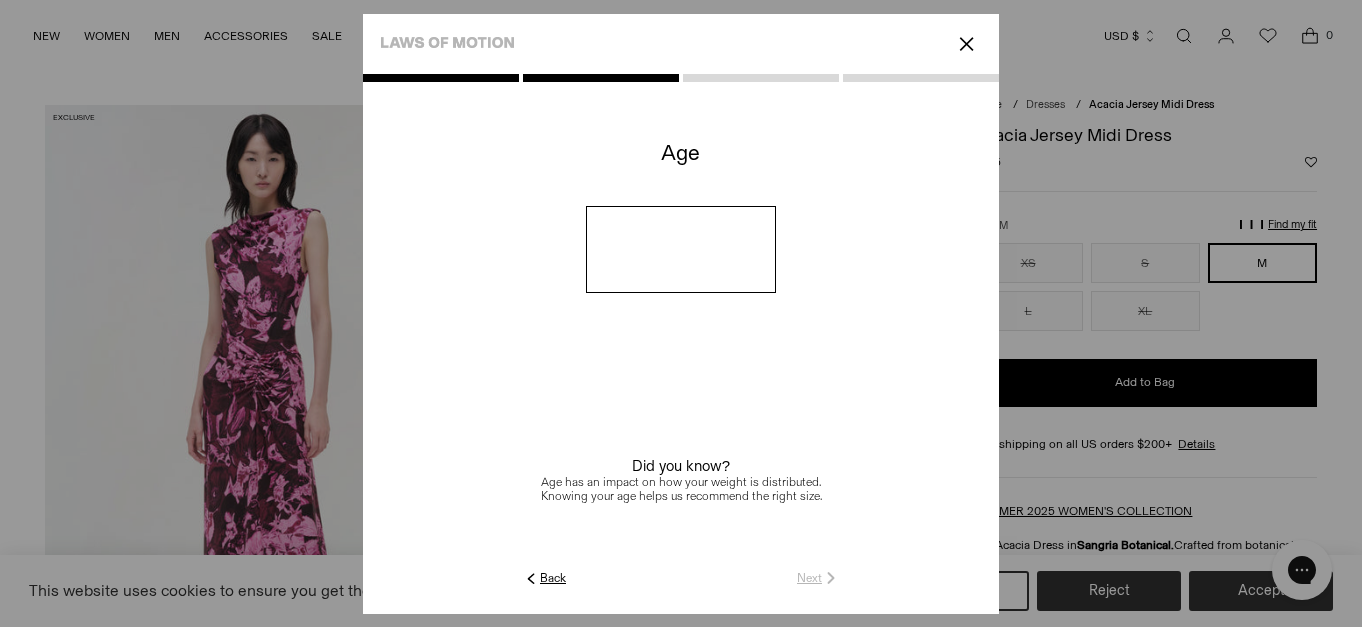 click at bounding box center [681, 249] 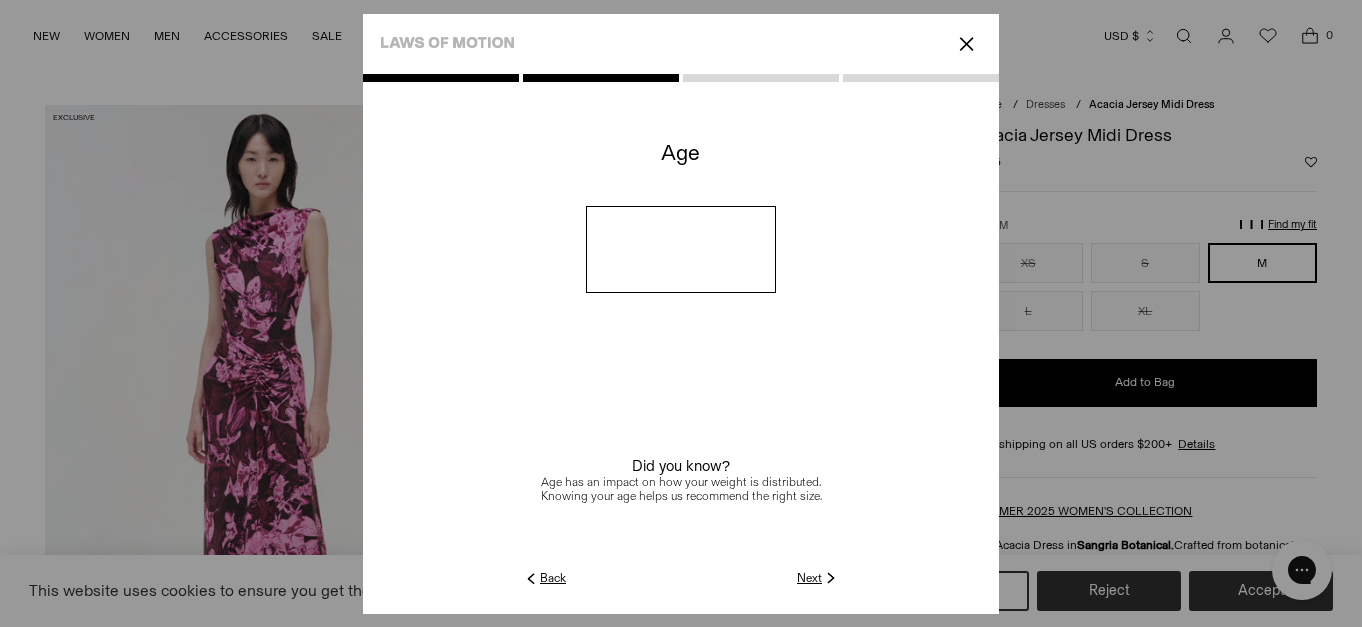 type on "**" 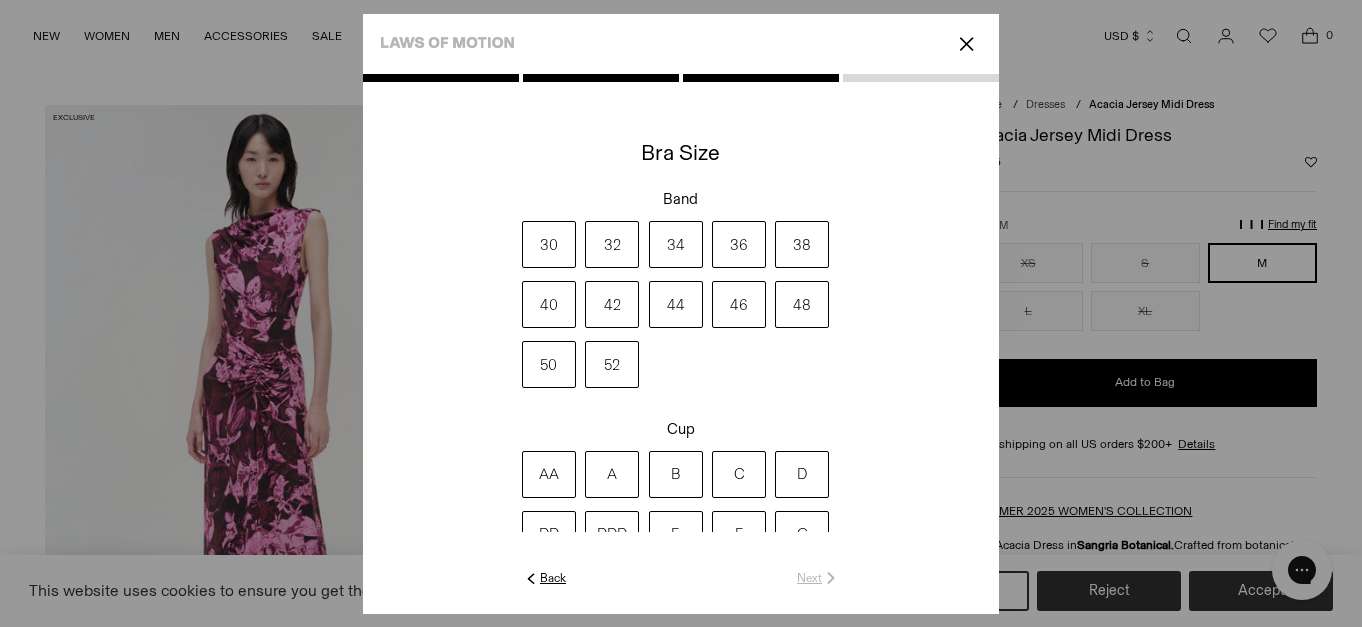 click on "34" at bounding box center [676, 244] 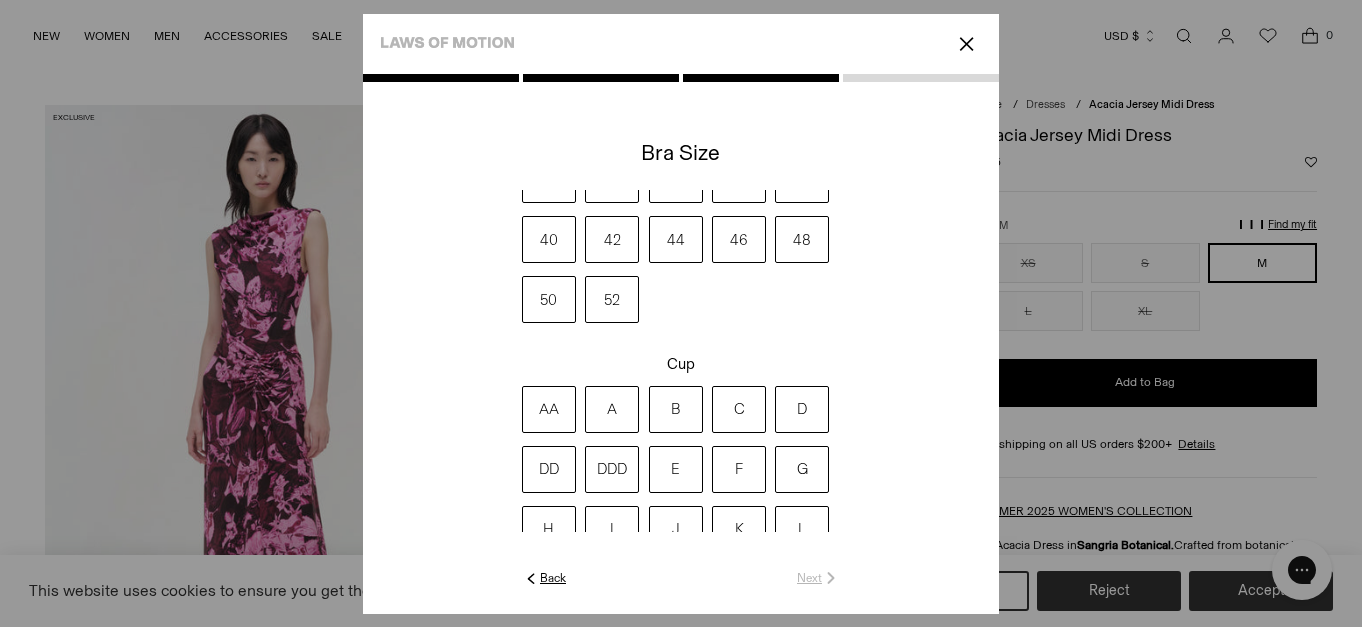 scroll, scrollTop: 67, scrollLeft: 0, axis: vertical 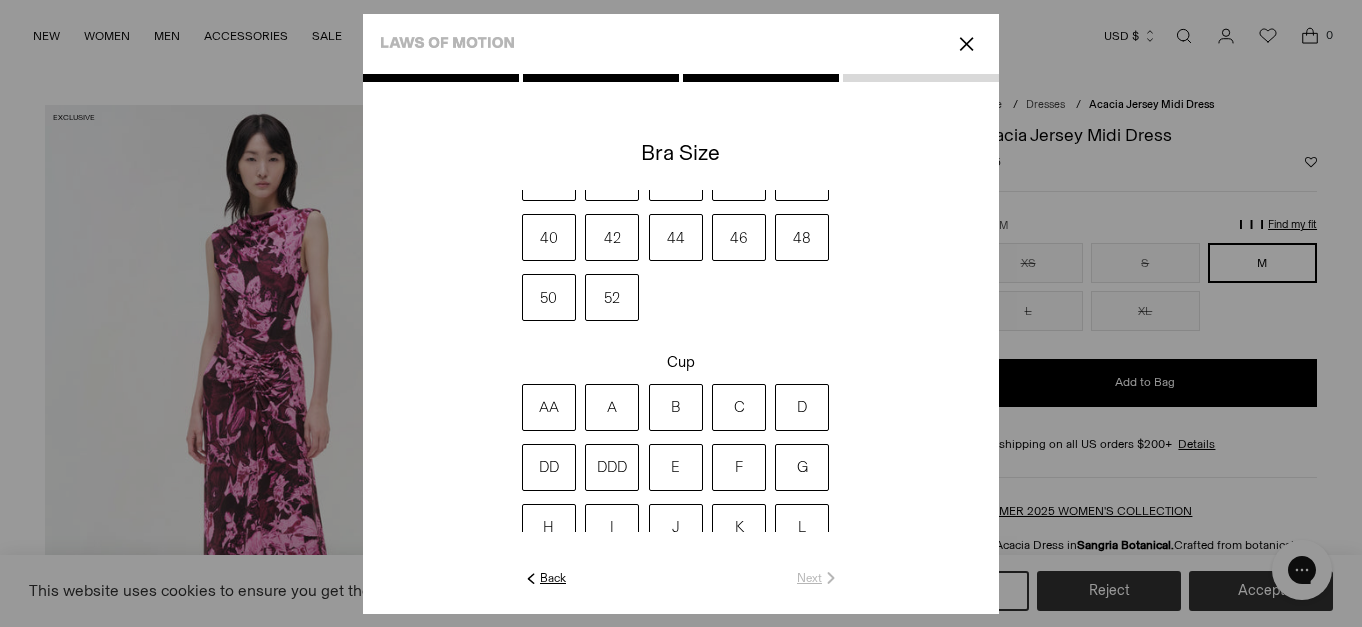click on "DD" at bounding box center (549, 467) 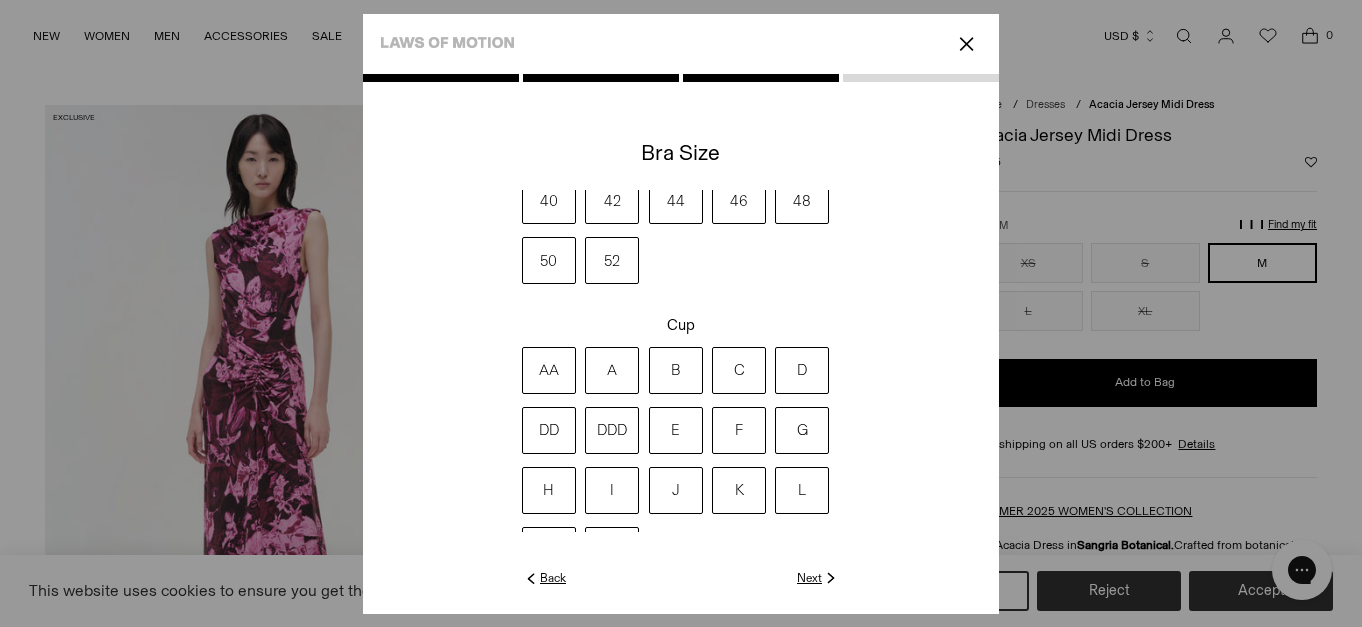 scroll, scrollTop: 152, scrollLeft: 0, axis: vertical 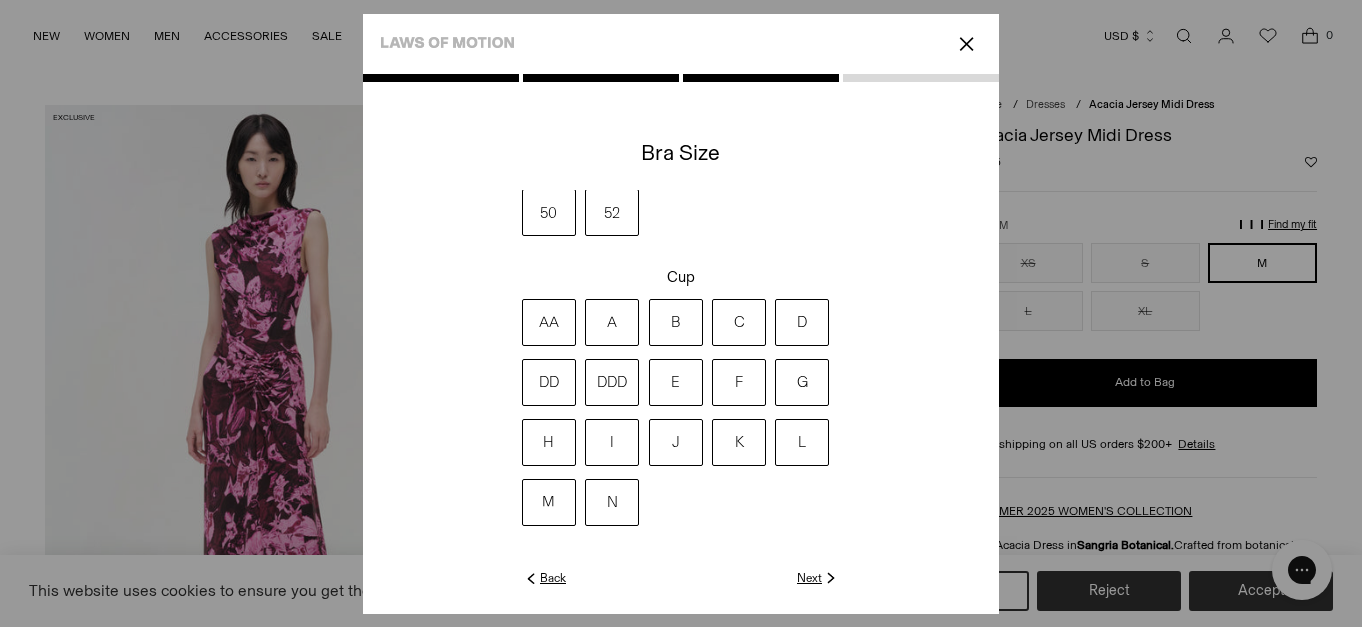 click on "Next" 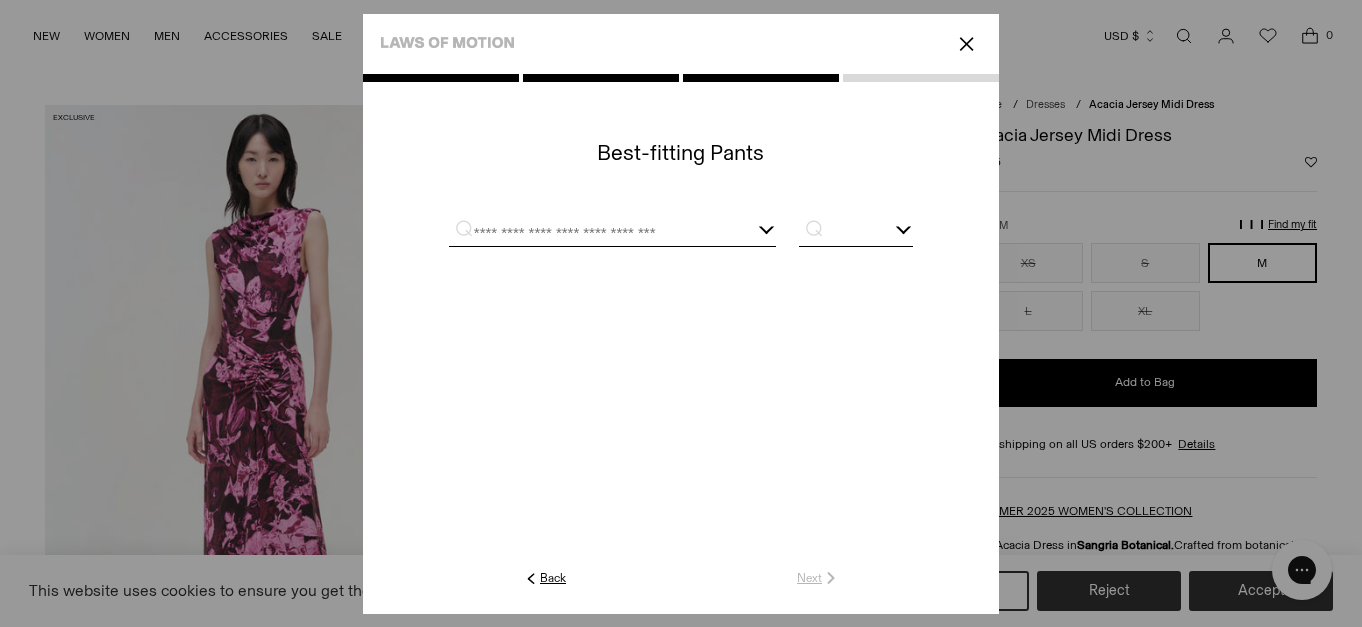 click at bounding box center (588, 233) 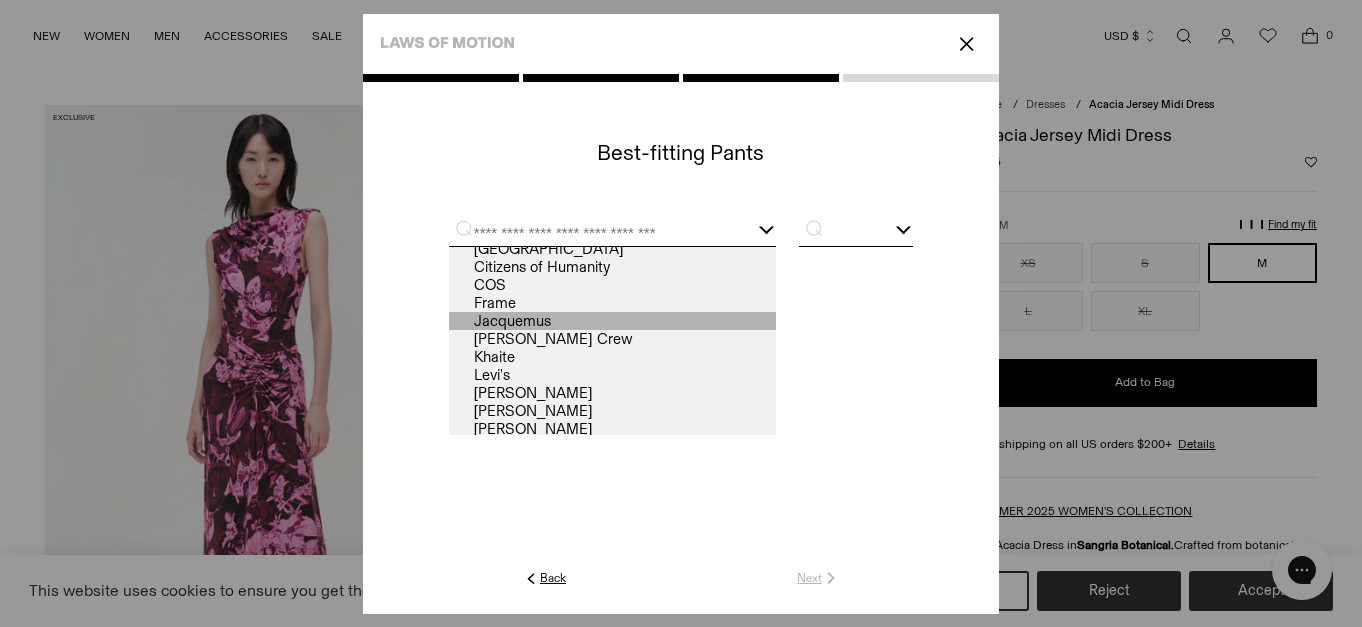 scroll, scrollTop: 26, scrollLeft: 0, axis: vertical 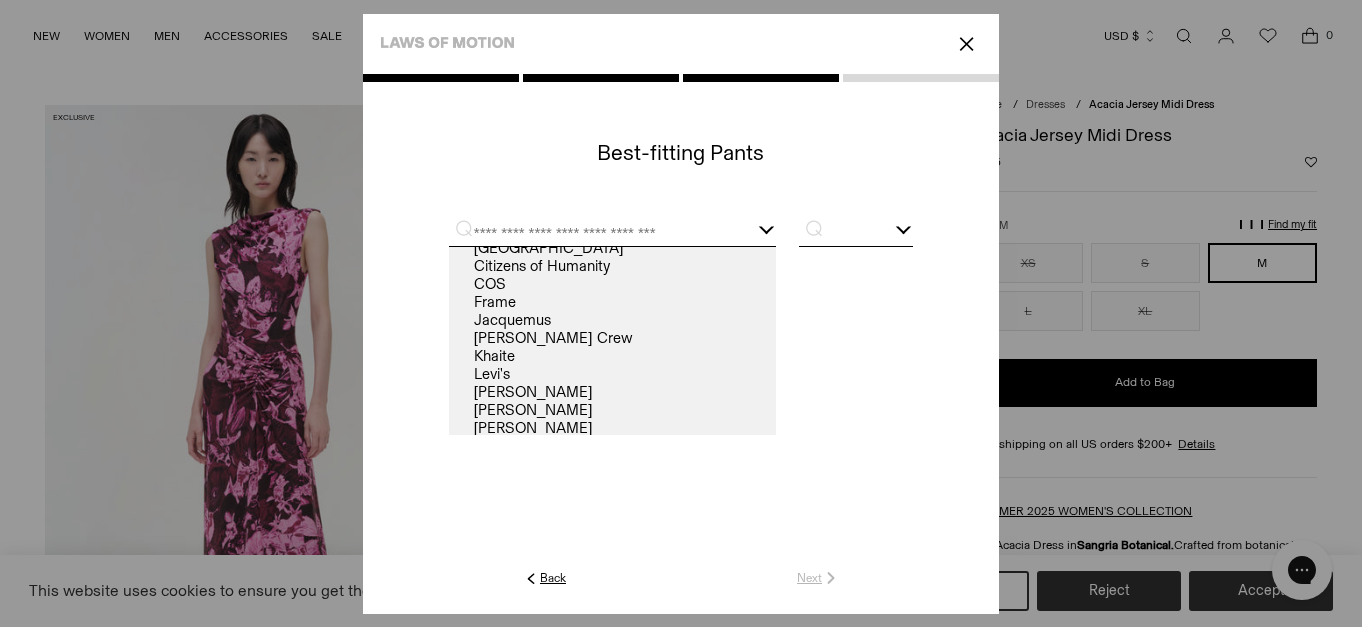 click 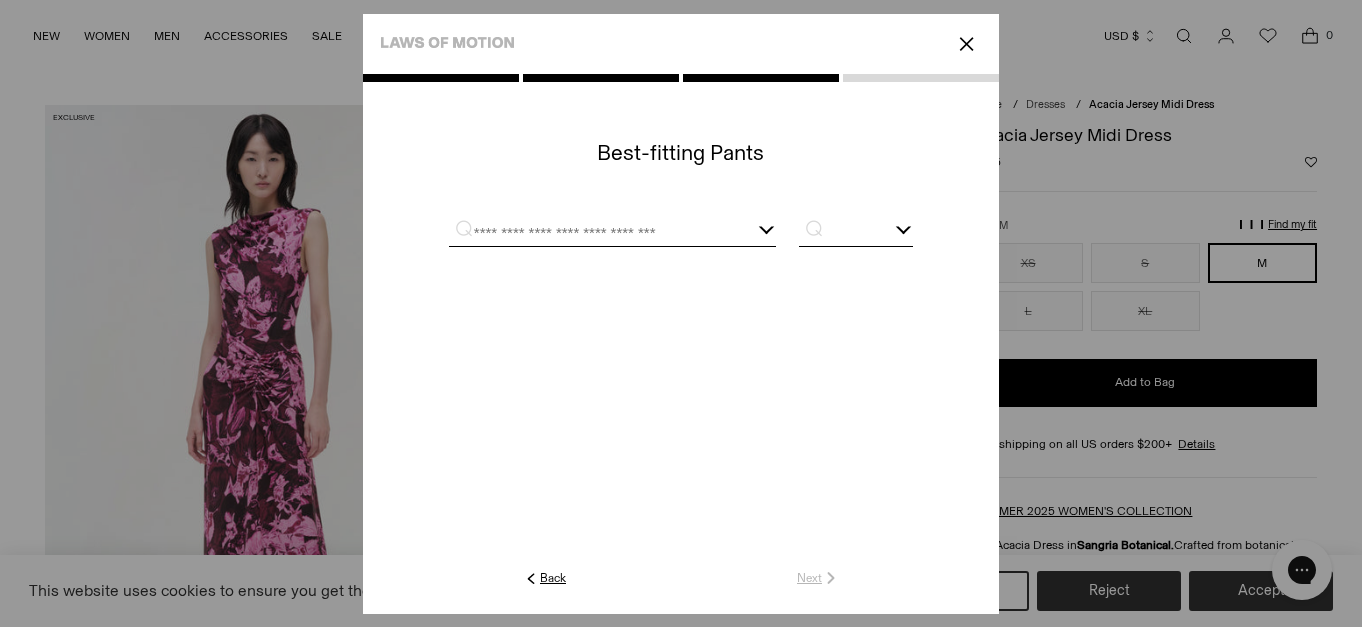 click on "⌕" at bounding box center (808, 227) 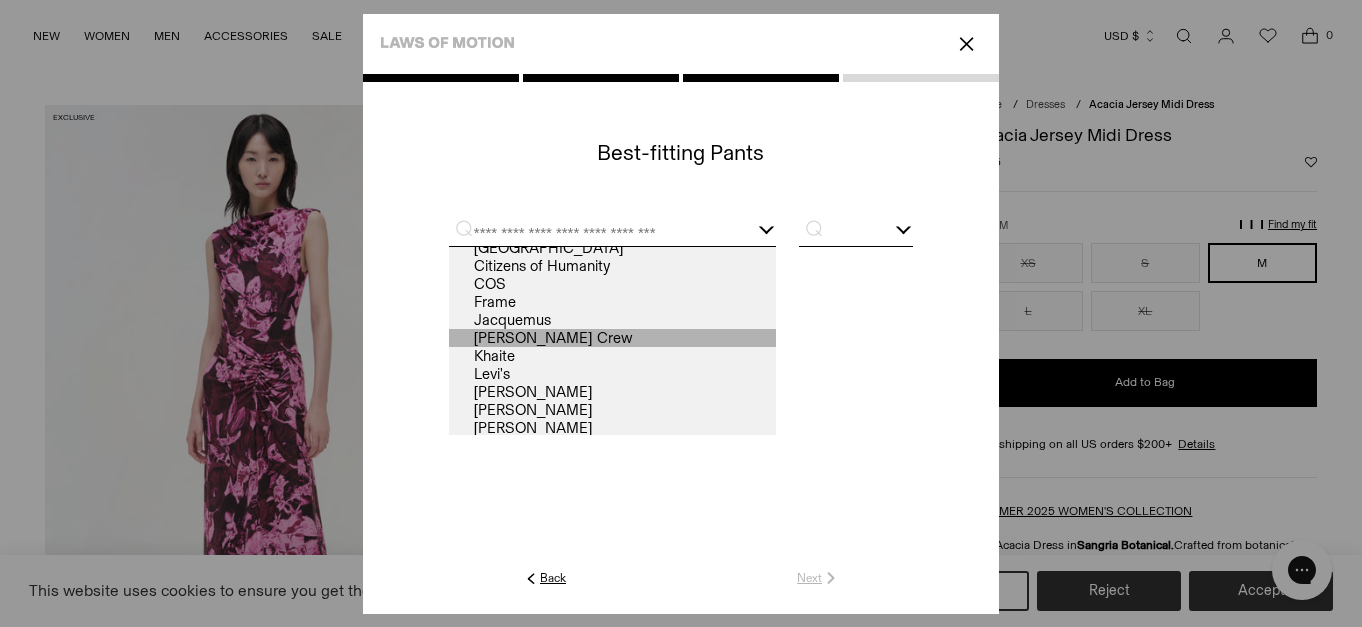 click on "J. Crew" at bounding box center [612, 338] 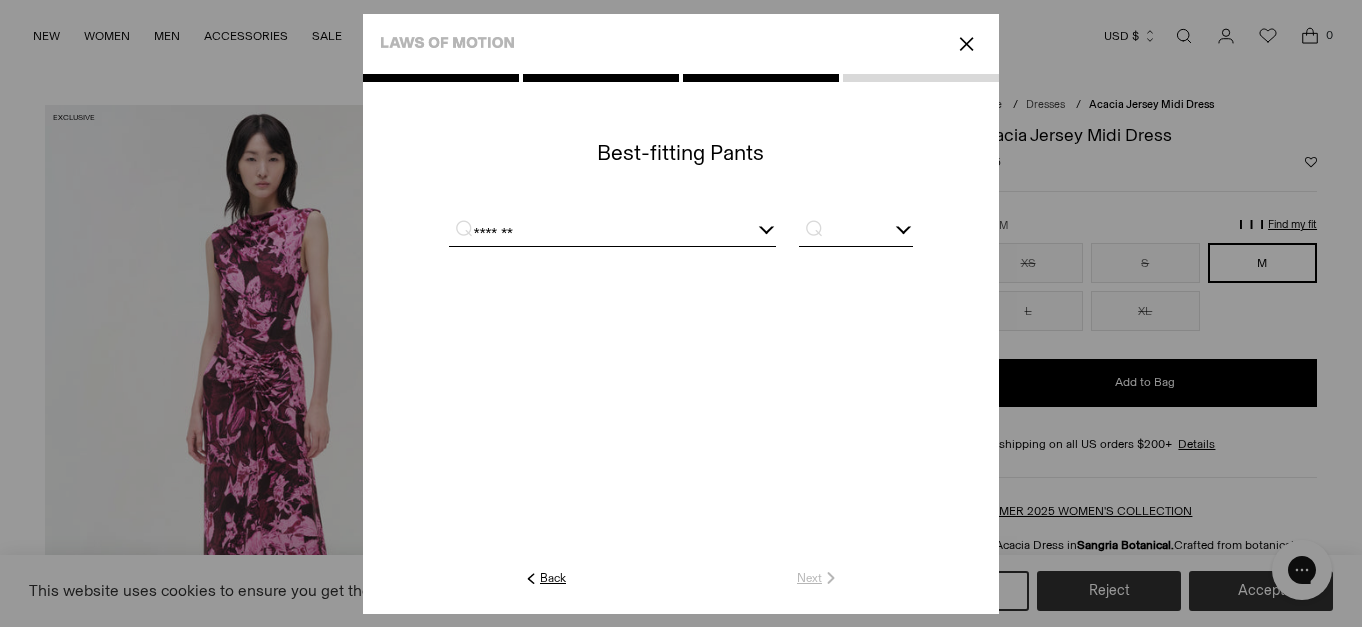 click on "⌕" at bounding box center (808, 227) 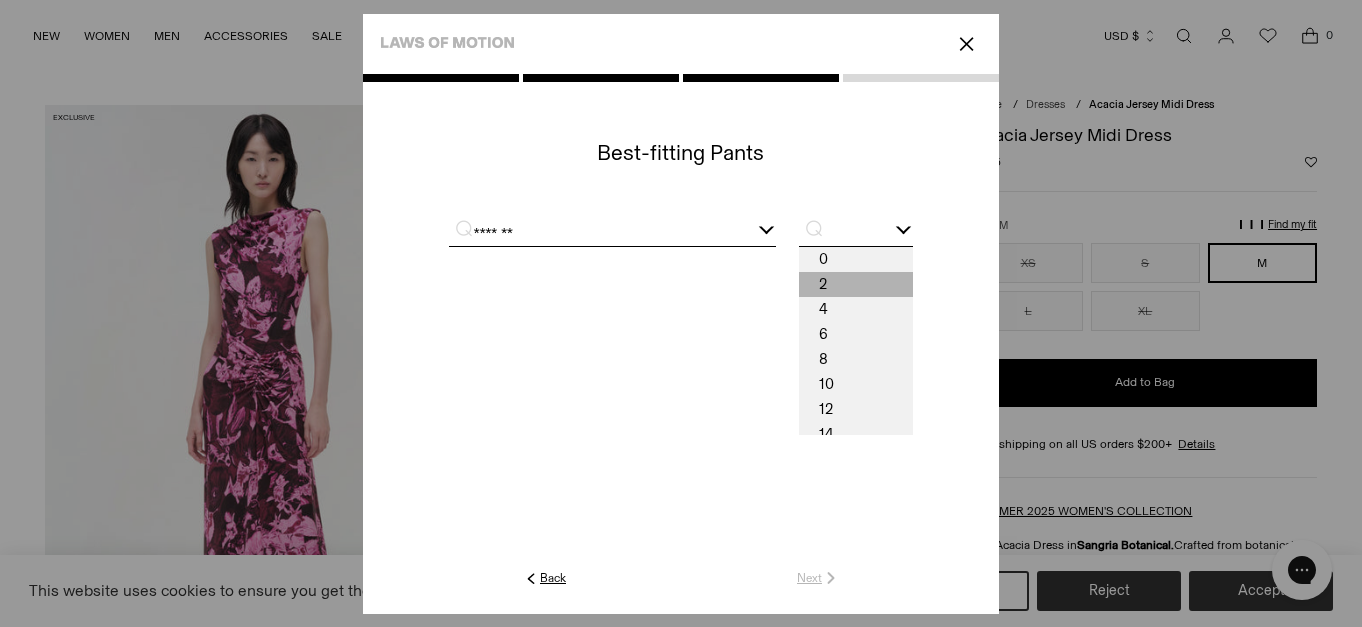 click on "2" at bounding box center [856, 284] 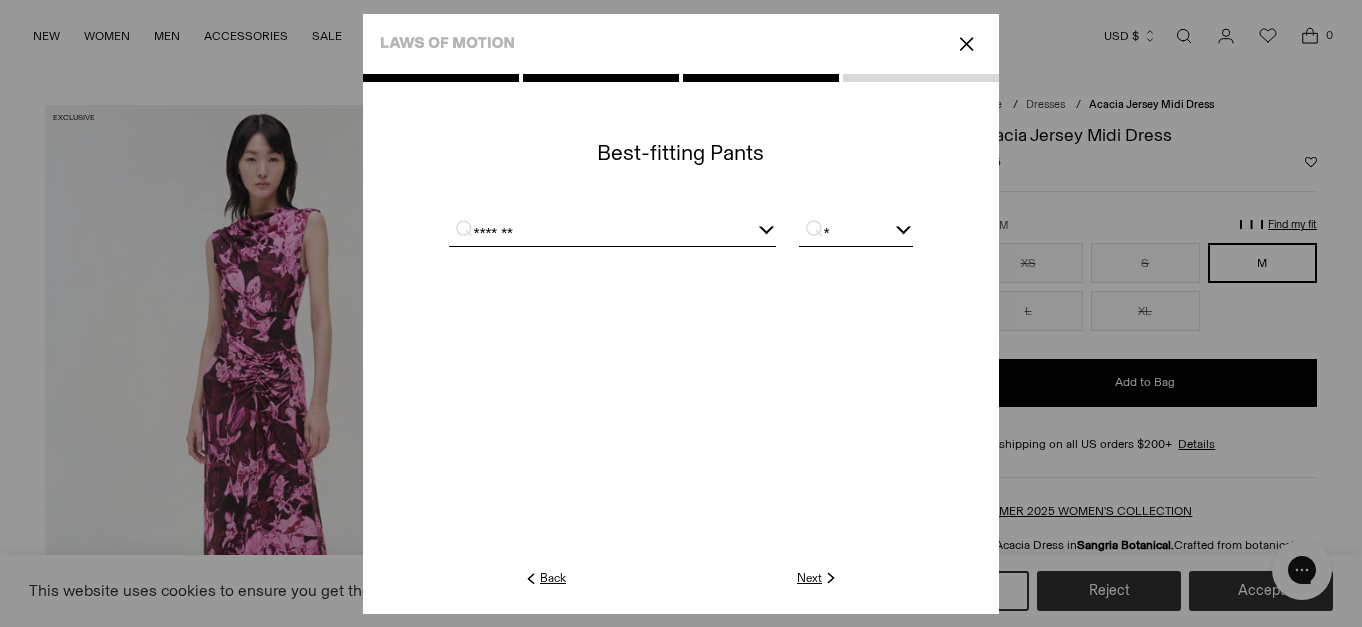 click on "Next" 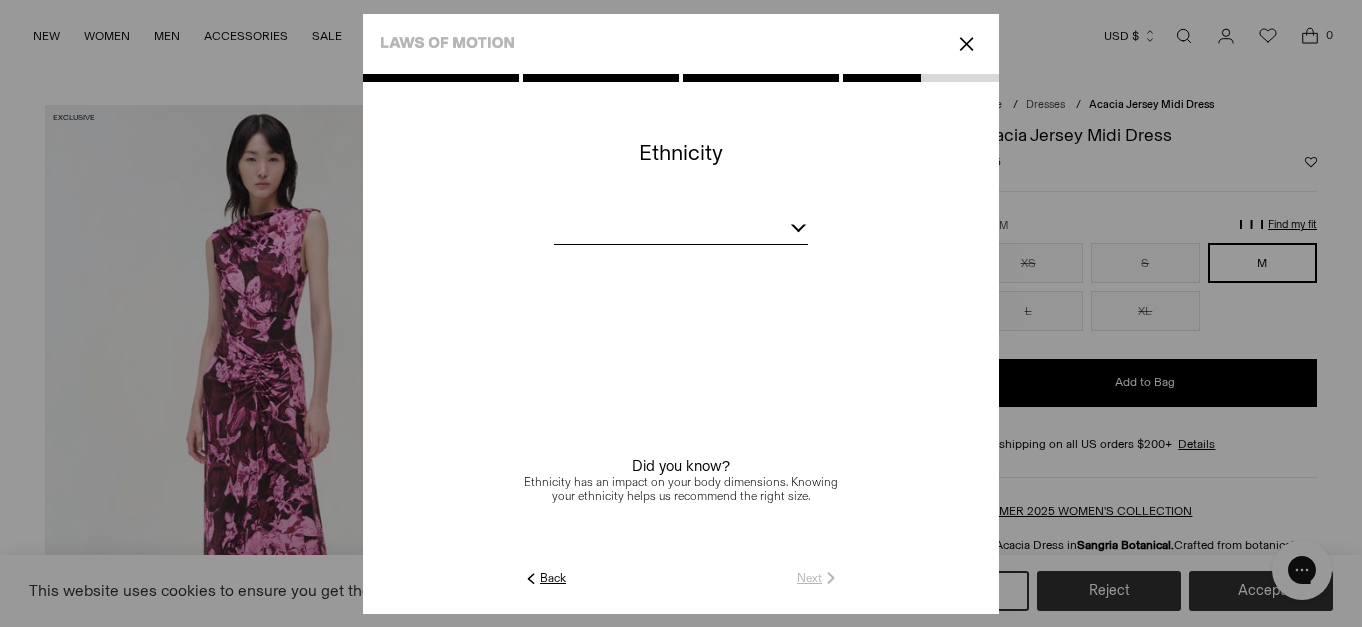 click at bounding box center (681, 231) 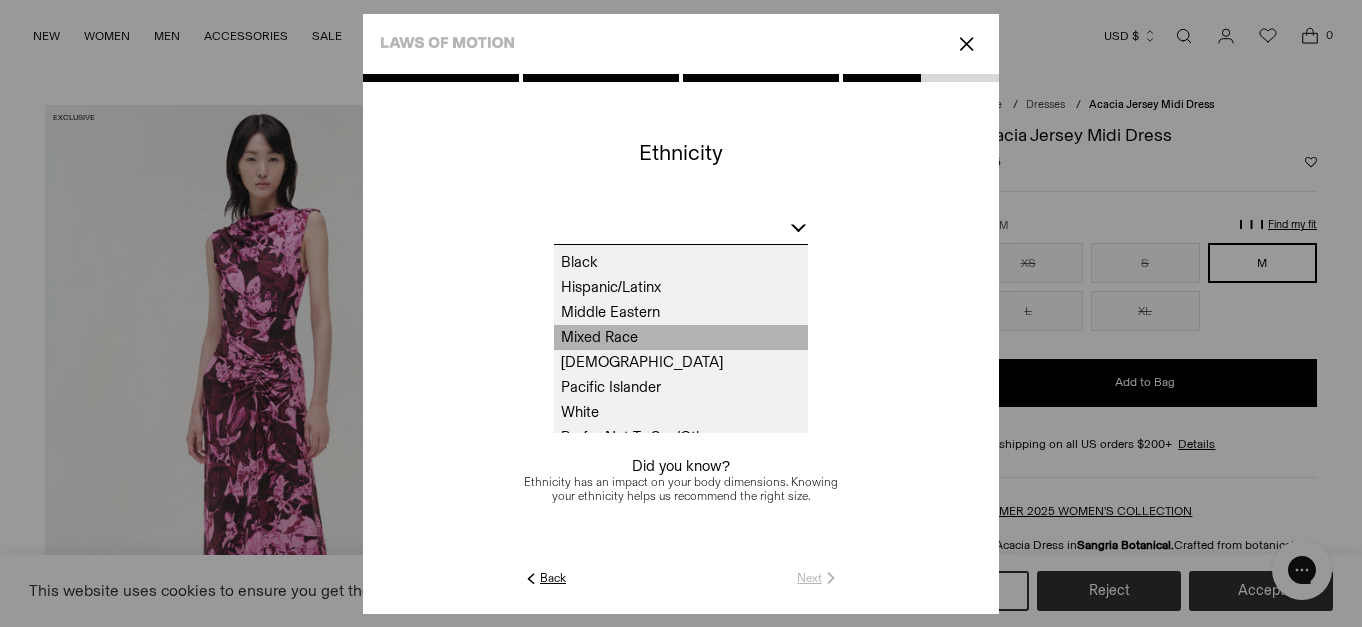 scroll, scrollTop: 62, scrollLeft: 0, axis: vertical 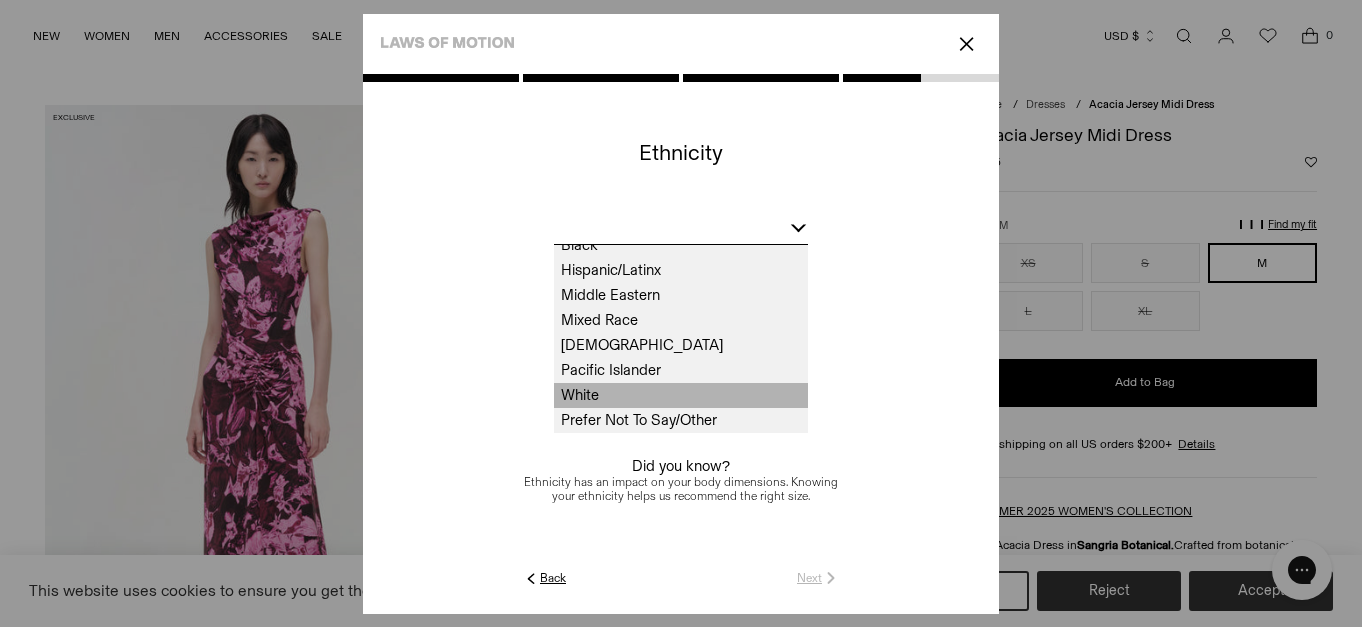 click on "White" at bounding box center [681, 395] 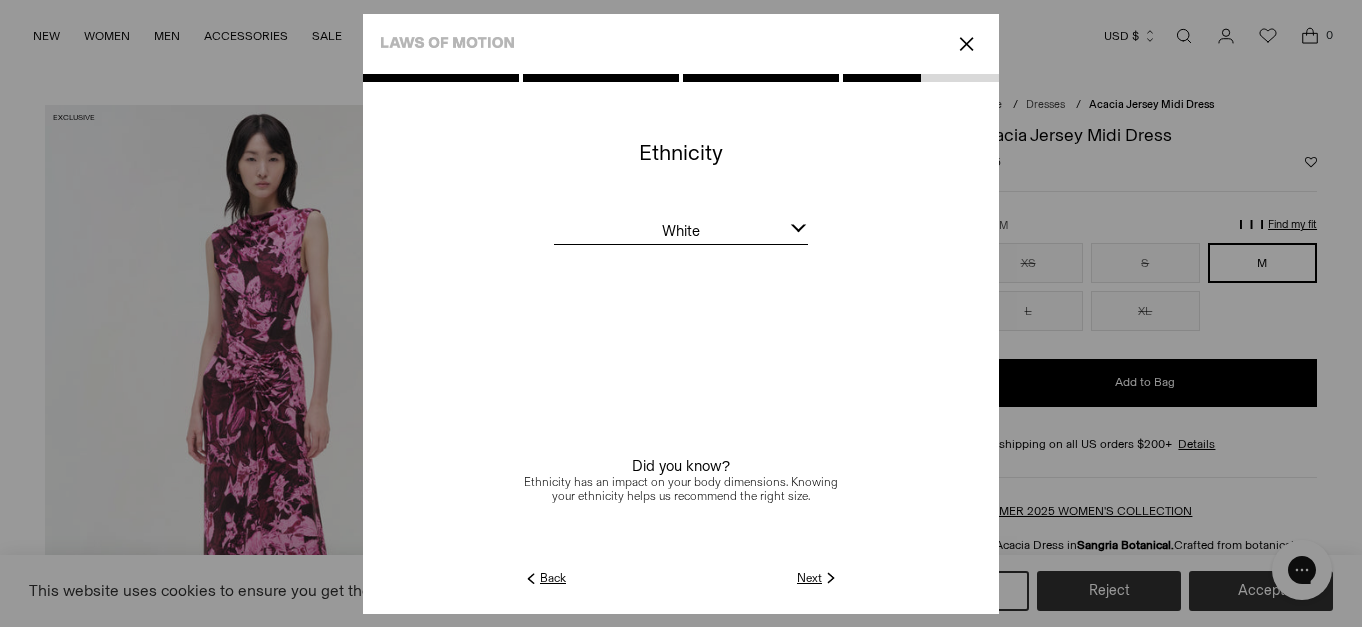 click at bounding box center [681, 330] 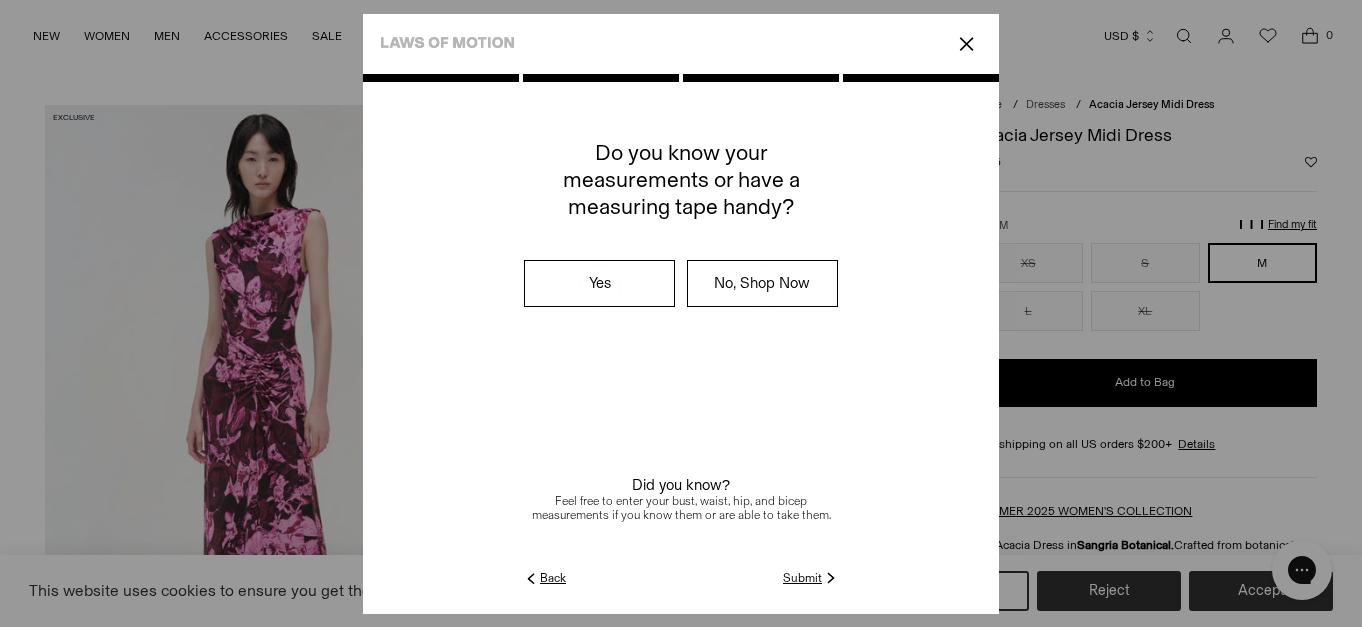 click on "Submit" 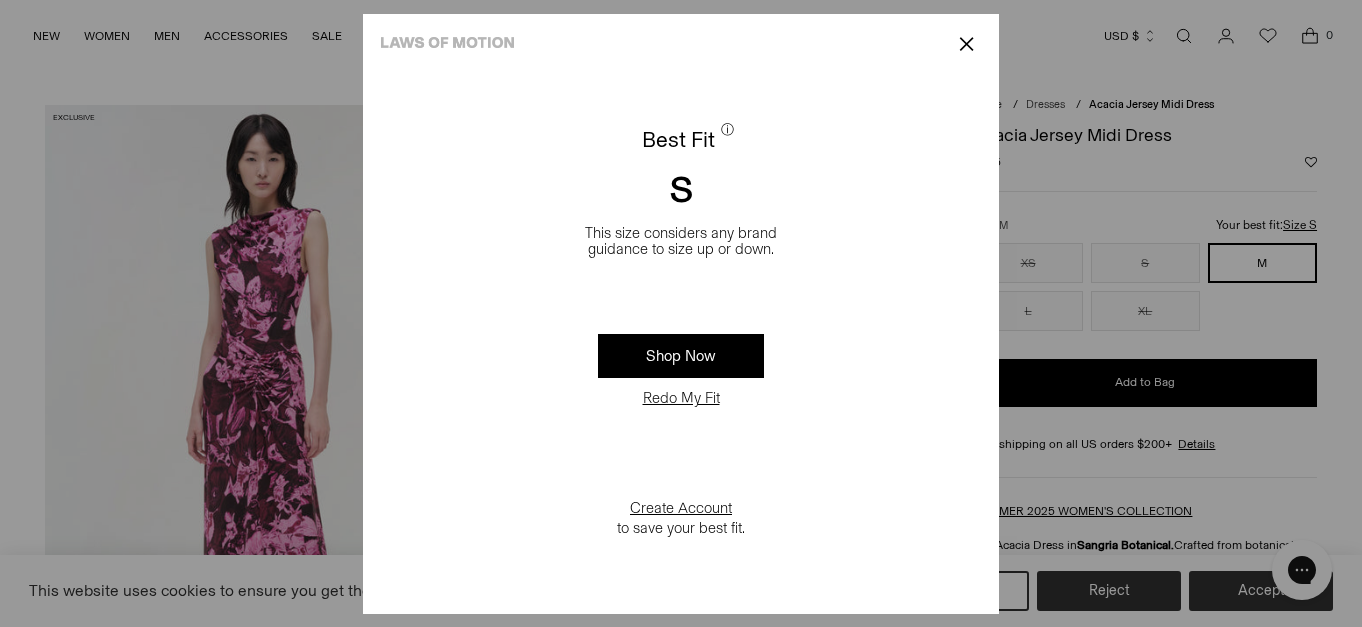 click on "✕" at bounding box center [966, 44] 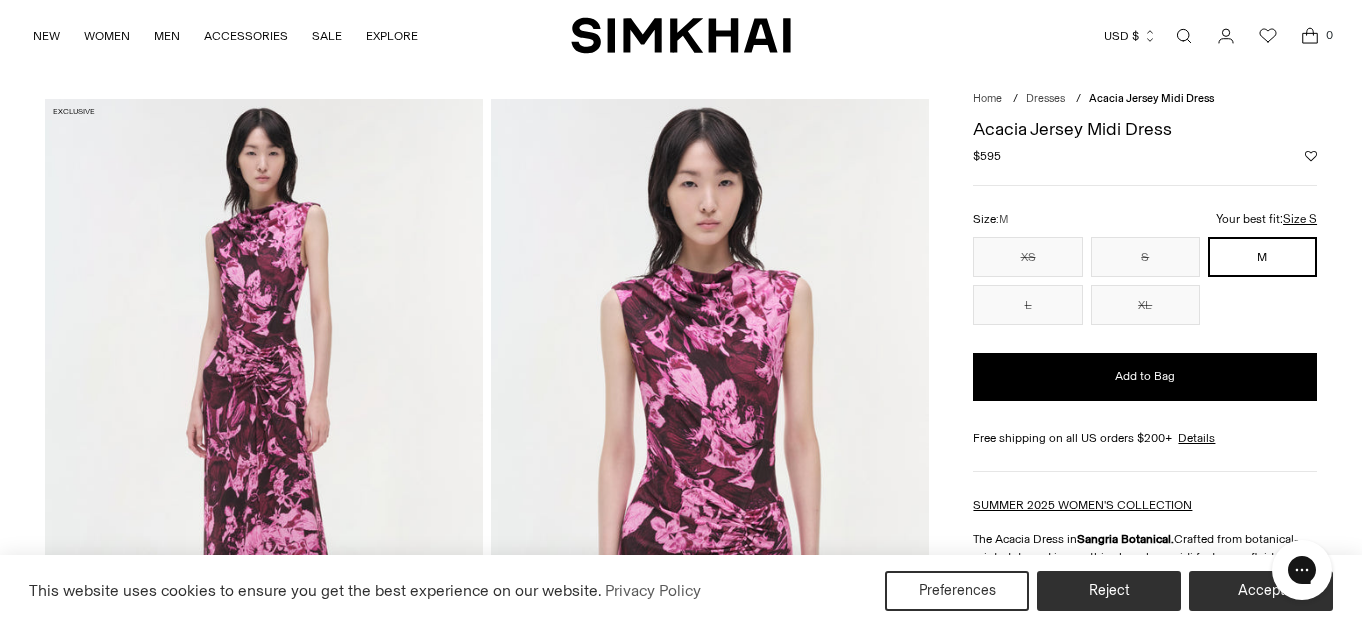 scroll, scrollTop: 0, scrollLeft: 0, axis: both 